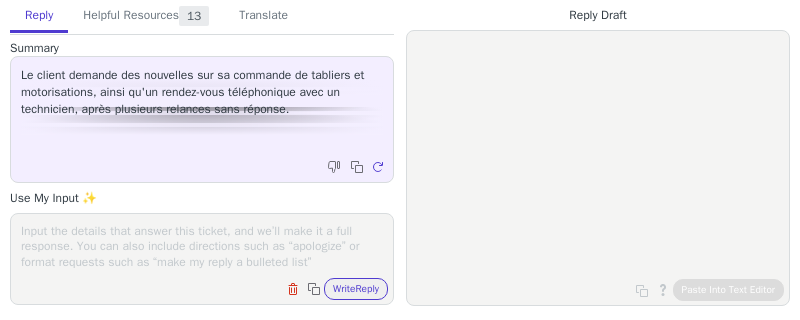 scroll, scrollTop: 0, scrollLeft: 0, axis: both 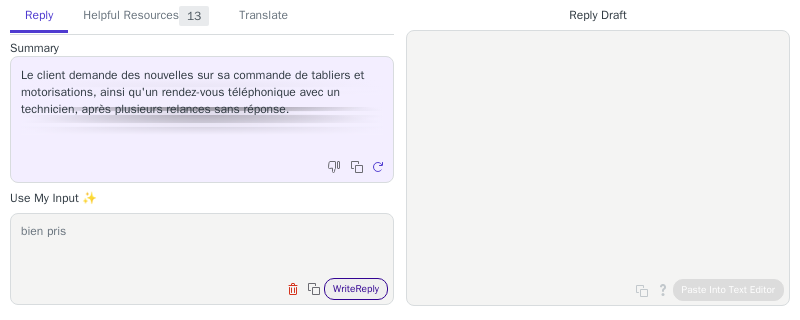 type on "bien pris" 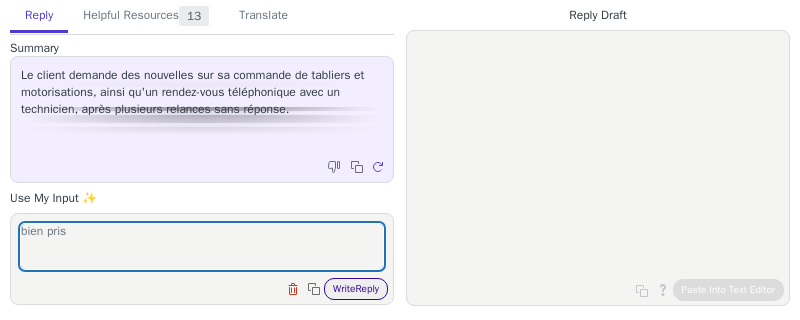 click on "Write  Reply" at bounding box center [356, 289] 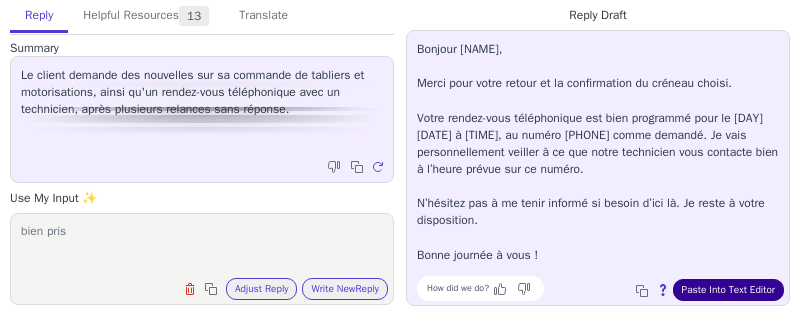 click on "Paste Into Text Editor" at bounding box center (728, 290) 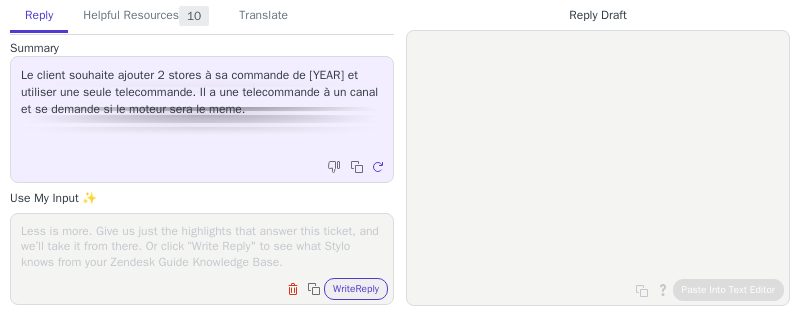 scroll, scrollTop: 0, scrollLeft: 0, axis: both 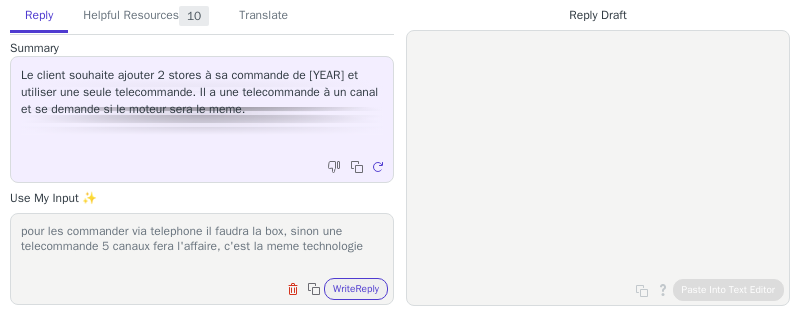 click on "pour les commander via telephone il faudra la box, sinon une telecommande 5 canaux fera l'affaire, c'est la meme technologie" at bounding box center [202, 246] 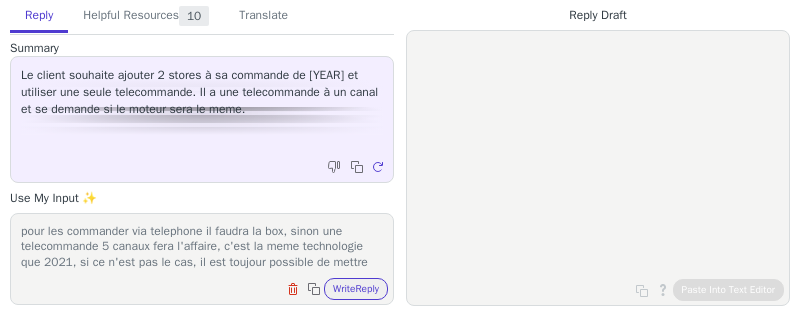 scroll, scrollTop: 16, scrollLeft: 0, axis: vertical 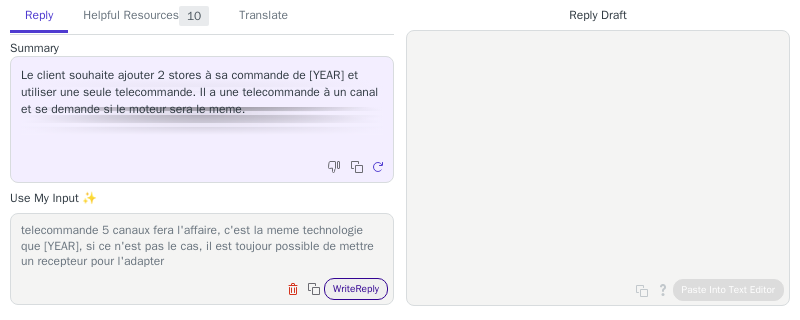 type on "pour les commander via telephone il faudra la box, sinon une telecommande 5 canaux fera l'affaire, c'est la meme technologie que [YEAR], si ce n'est pas le cas, il est toujour possible de mettre un recepteur pour l'adapter" 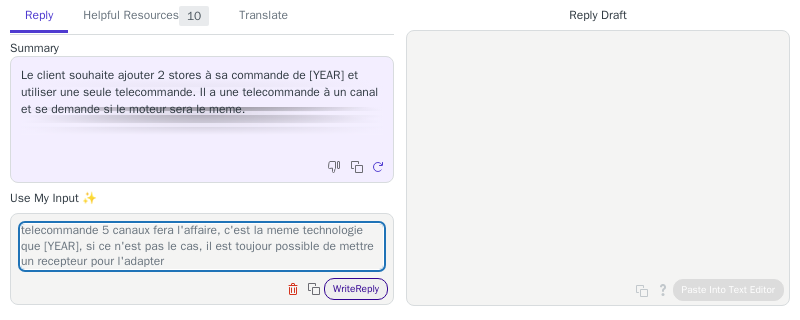 click on "Write  Reply" at bounding box center [356, 289] 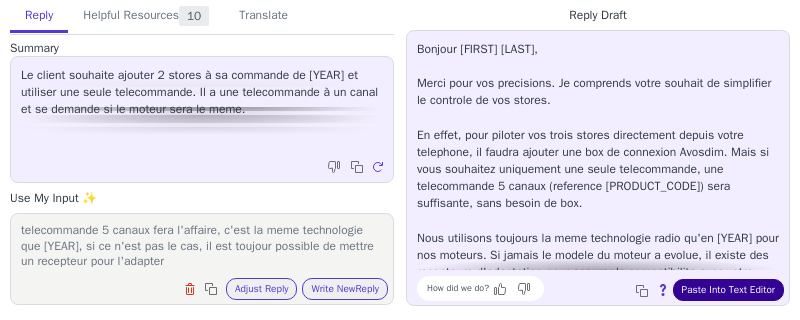 click on "Paste Into Text Editor" at bounding box center (728, 290) 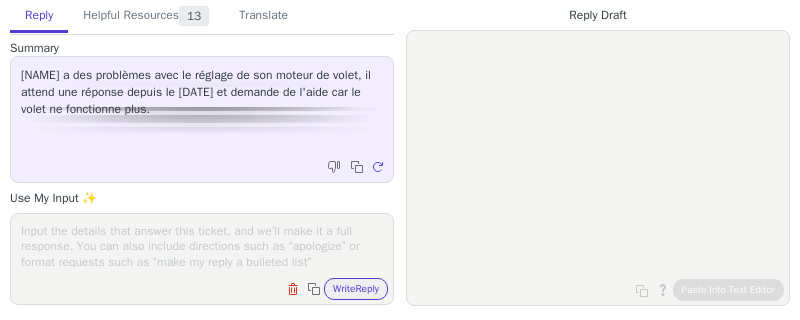 scroll, scrollTop: 0, scrollLeft: 0, axis: both 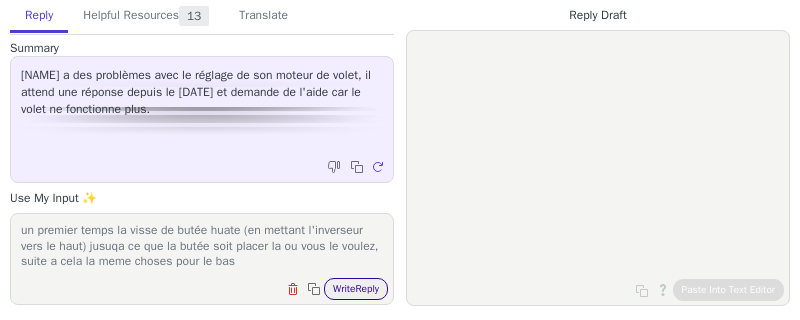 type on "dans ce cas maintenant il fau ttourner dans le sens du plus, dans un premier temps la visse de butée huate (en mettant l'inverseur vers le haut) jusuqa ce que la butée soit placer la ou vous le voulez, suite a cela la meme choses pour le bas" 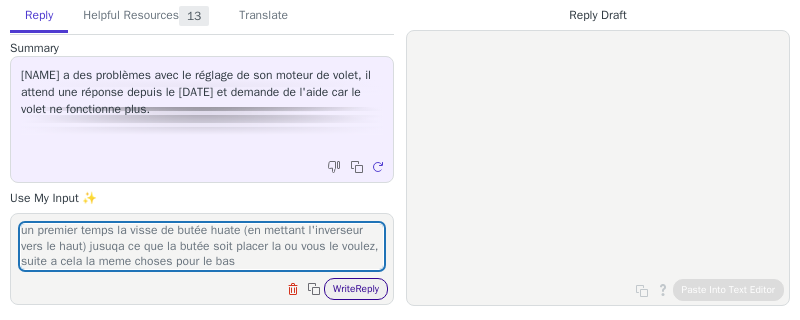 click on "Write  Reply" at bounding box center [356, 289] 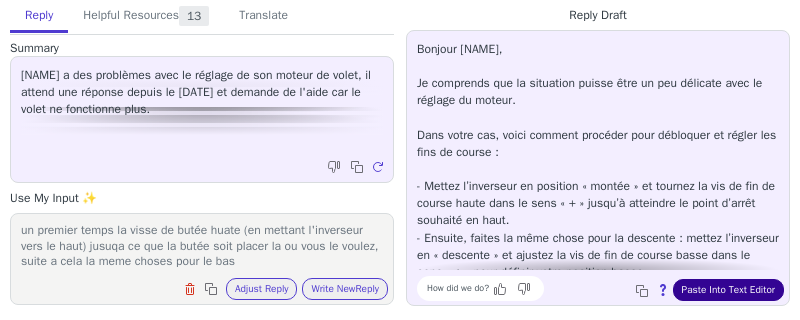 click on "Paste Into Text Editor" at bounding box center [728, 290] 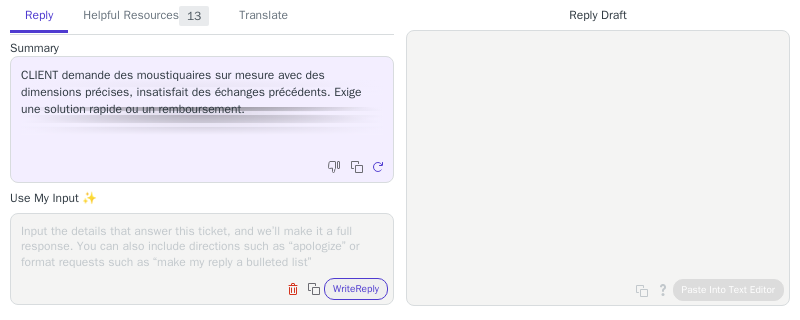 scroll, scrollTop: 0, scrollLeft: 0, axis: both 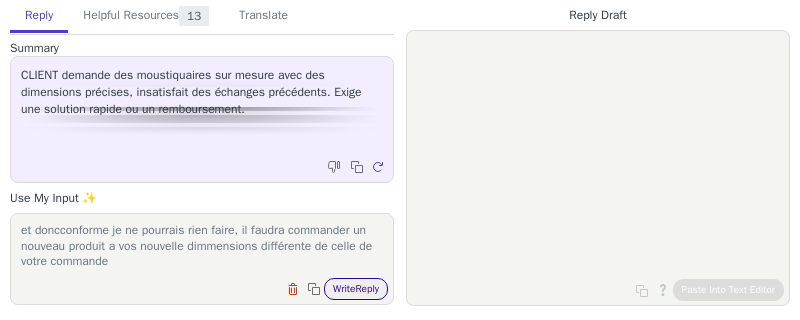 type on "je compred bien mais ces mesures étant celle de votre commande et doncconforme je ne pourrais rien faire, il faudra commander un nouveau produit a vos nouvelle dimmensions différente de celle de votre commande" 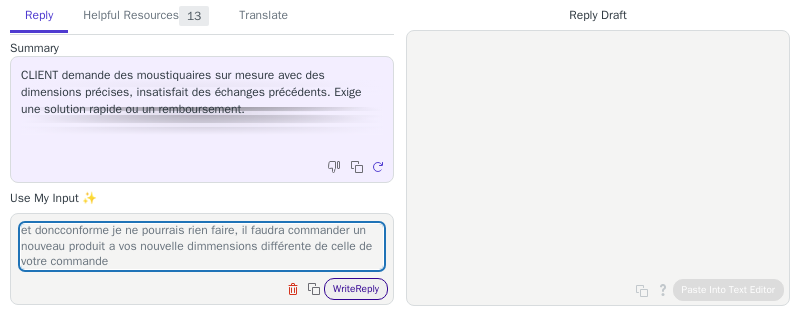 click on "Write  Reply" at bounding box center (356, 289) 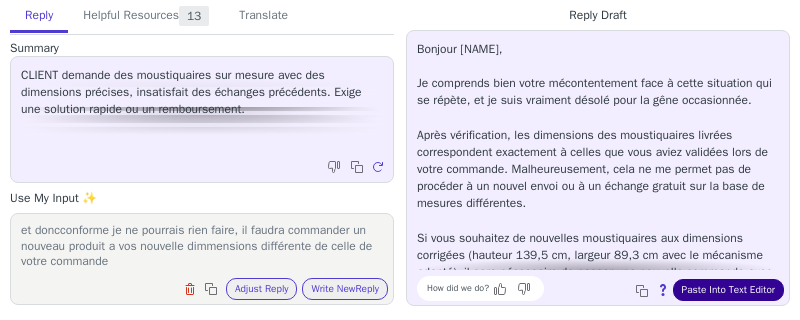 click on "Paste Into Text Editor" at bounding box center (728, 290) 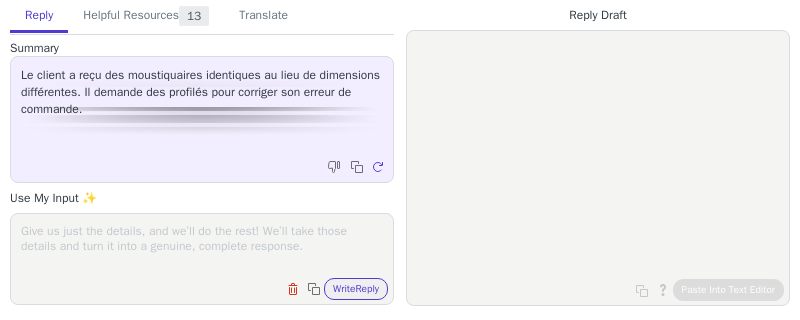 scroll, scrollTop: 0, scrollLeft: 0, axis: both 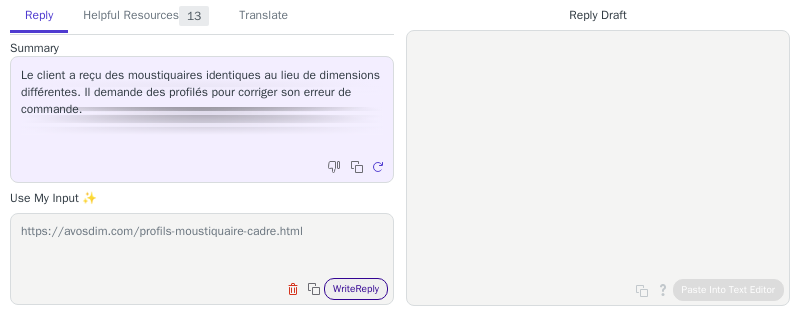 type on "https://avosdim.com/profils-moustiquaire-cadre.html" 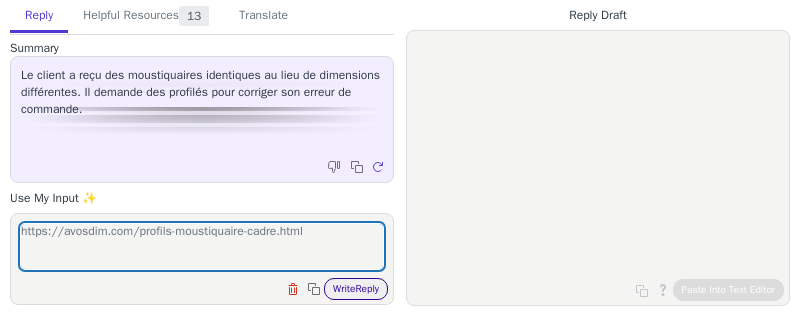 click on "Write  Reply" at bounding box center (356, 289) 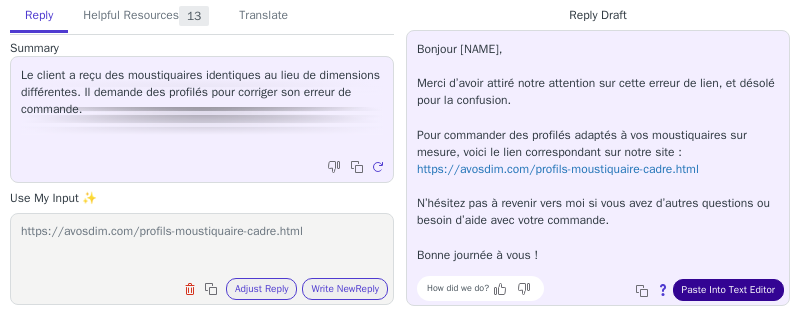 click on "Paste Into Text Editor" at bounding box center (728, 290) 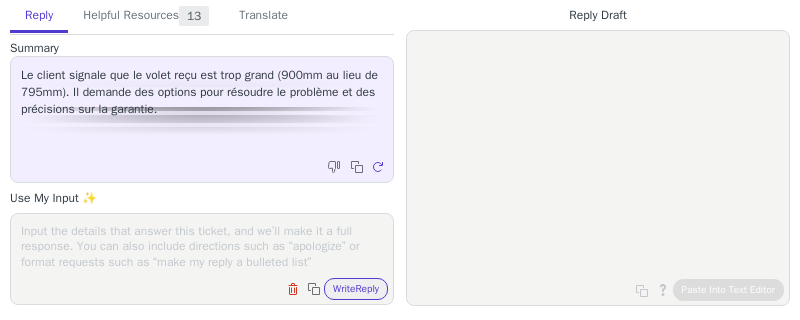 scroll, scrollTop: 0, scrollLeft: 0, axis: both 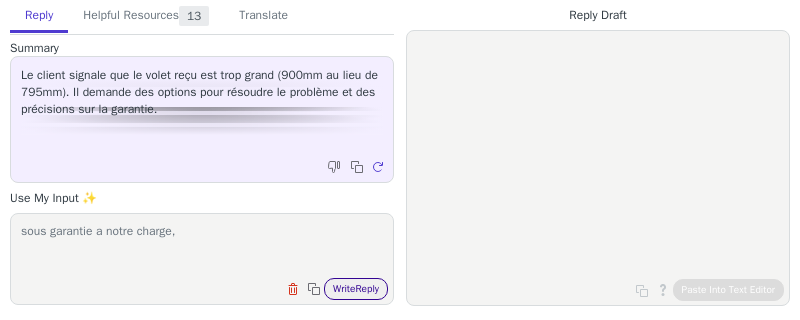 type on "sous garantie a notre charge," 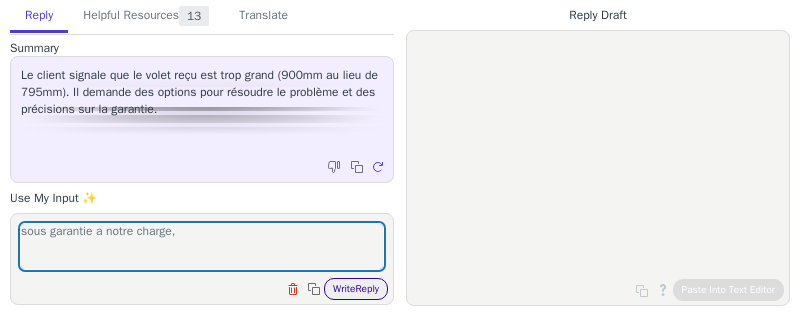 click on "Write  Reply" at bounding box center [356, 289] 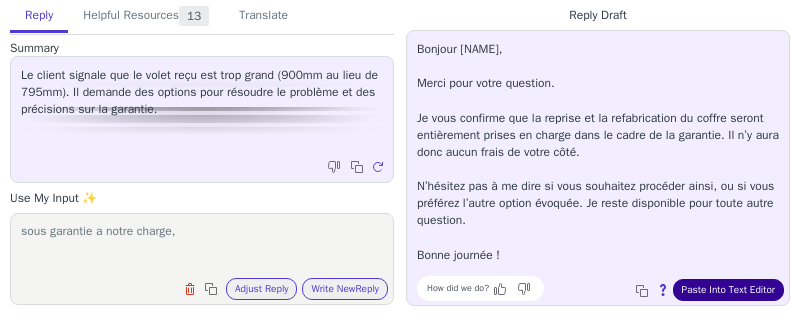 click on "Paste Into Text Editor" at bounding box center (728, 290) 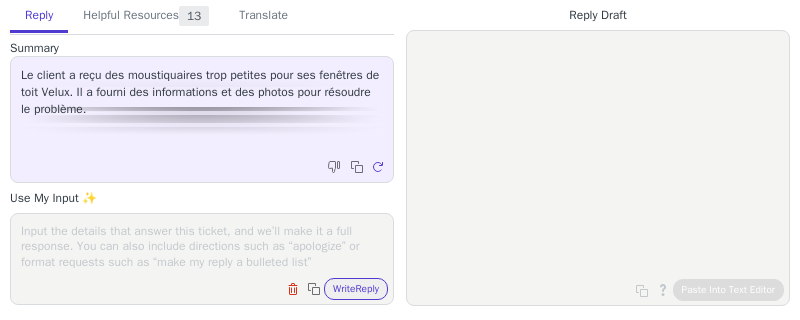 scroll, scrollTop: 0, scrollLeft: 0, axis: both 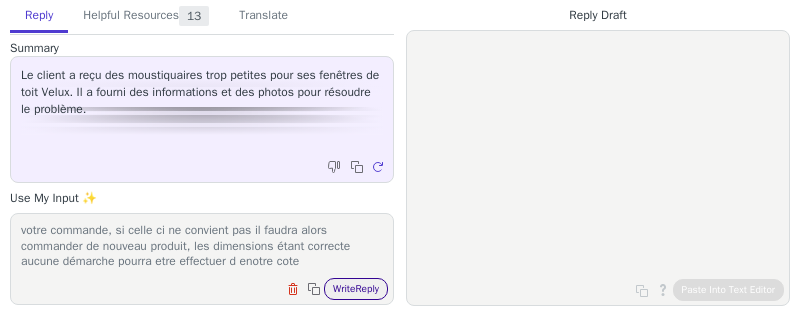 type on "bonjour, les moustiquaire reçu corresponde bien au dimensions de votre commande, si celle ci ne convient pas il faudra alors commander de nouveau produit, les dimensions étant correcte aucune démarche pourra etre effectuer d enotre cote" 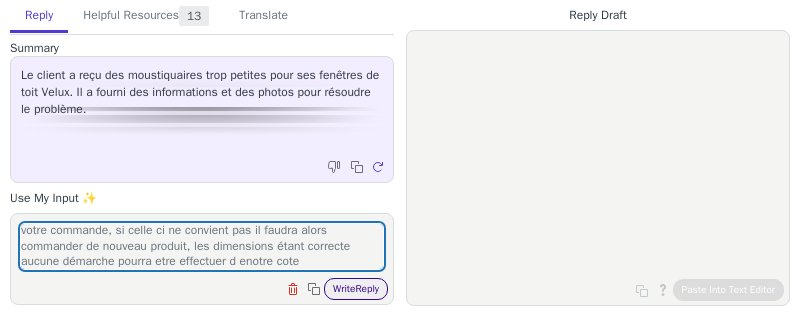 click on "Write  Reply" at bounding box center (356, 289) 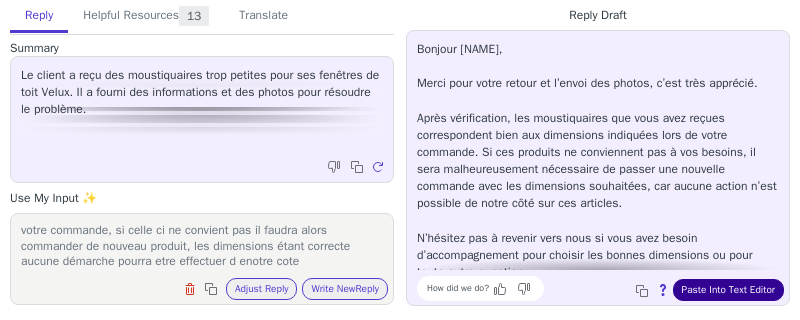 click on "Paste Into Text Editor" at bounding box center [728, 290] 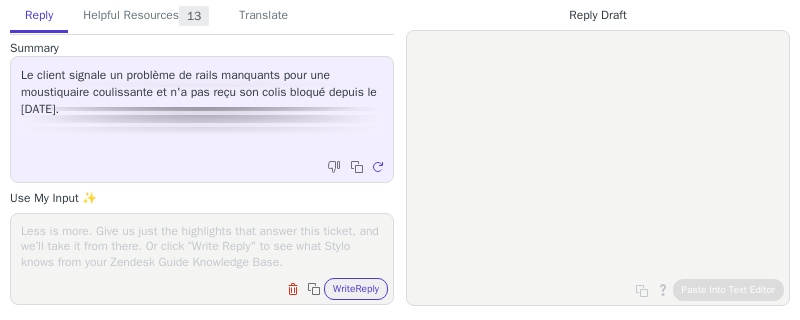 scroll, scrollTop: 0, scrollLeft: 0, axis: both 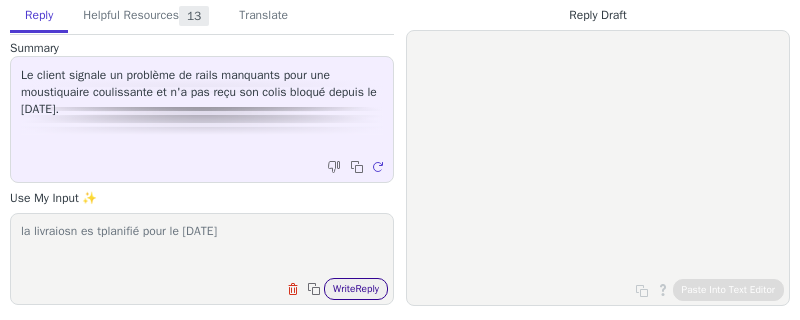 type on "la livraiosn es tplanifié pour le 08/07" 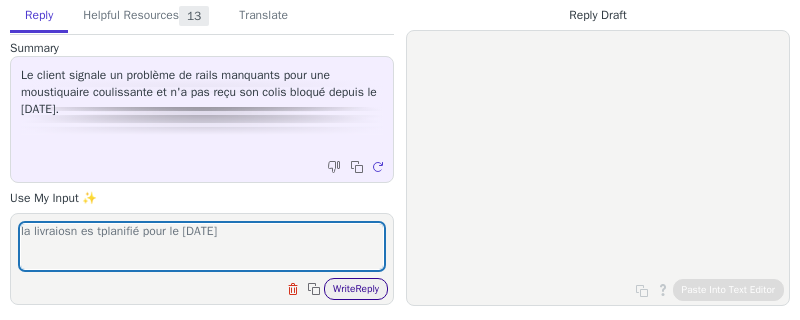 click on "Write  Reply" at bounding box center (356, 289) 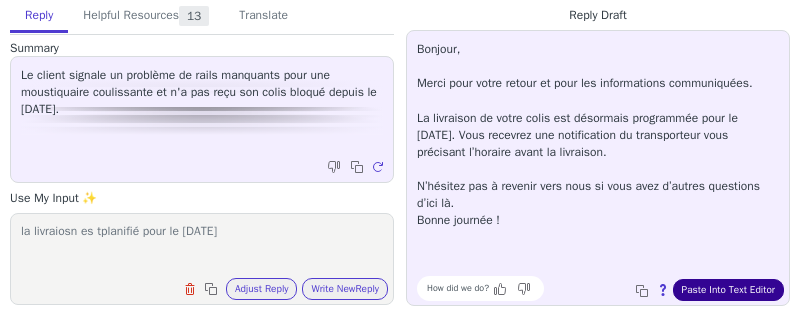click on "Paste Into Text Editor" at bounding box center [728, 290] 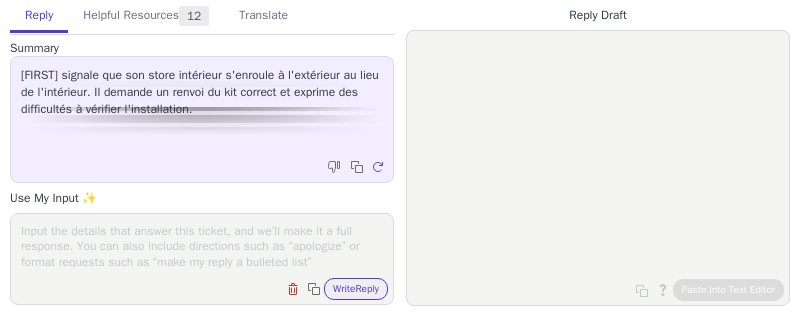 scroll, scrollTop: 0, scrollLeft: 0, axis: both 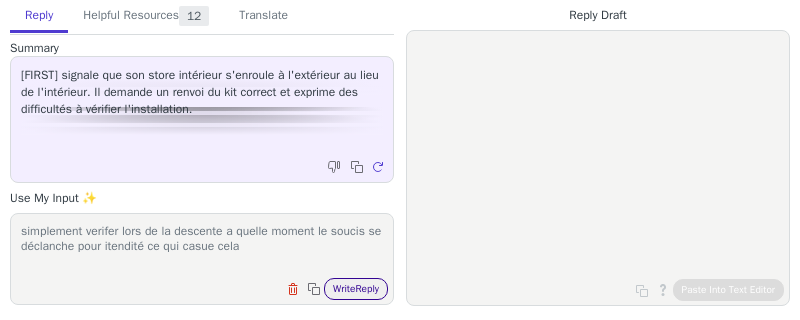 type on "simplement verifer lors de la descente a quelle moment le soucis se déclanche pour itendité ce qui casue cela" 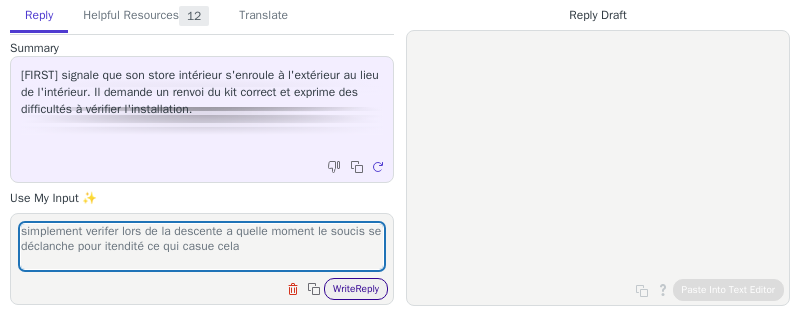 click on "Write  Reply" at bounding box center (356, 289) 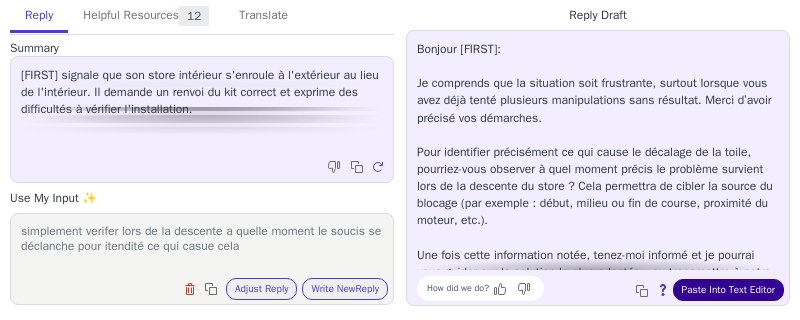 click on "Paste Into Text Editor" at bounding box center [728, 290] 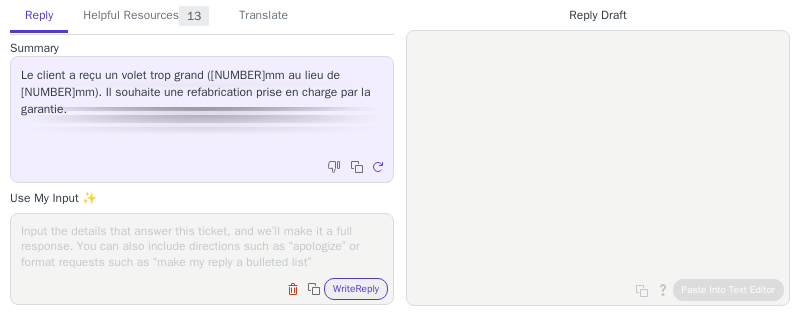 scroll, scrollTop: 0, scrollLeft: 0, axis: both 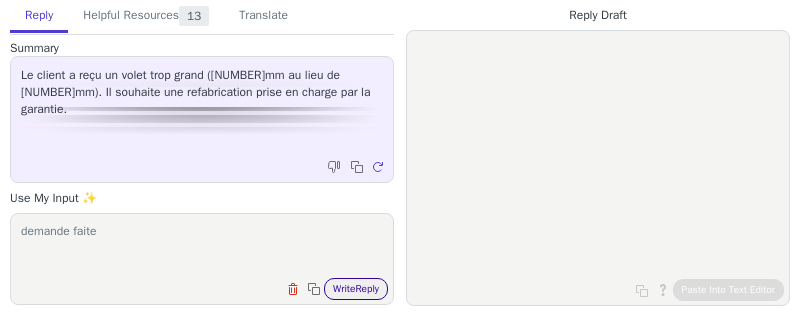 type on "demande faite" 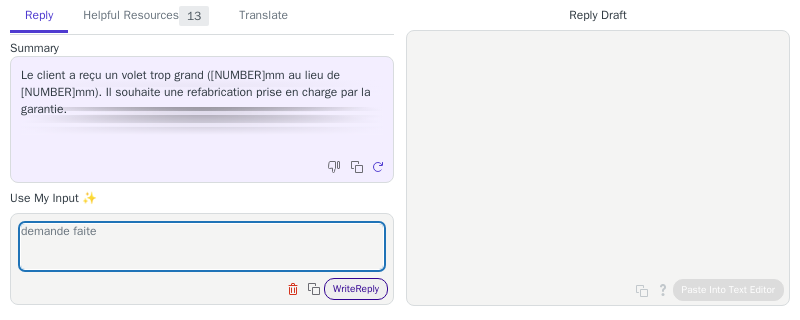 click on "Write  Reply" at bounding box center (356, 289) 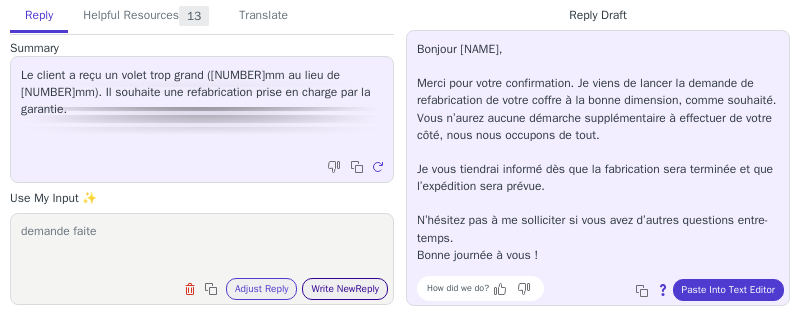 click on "Write New  Reply" at bounding box center (345, 289) 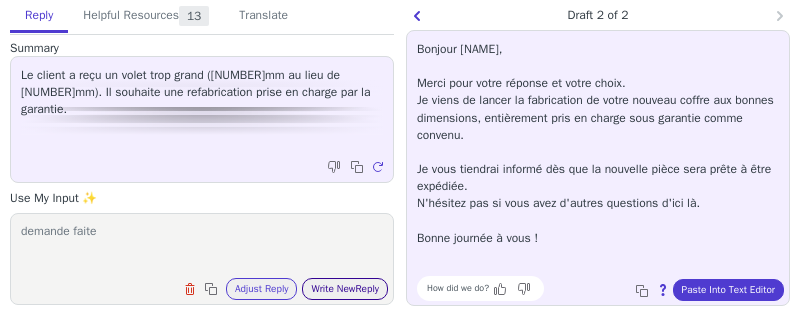 click on "Write New  Reply" at bounding box center [345, 289] 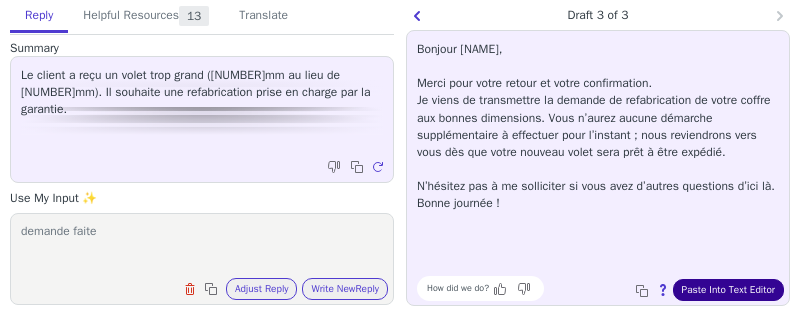 click on "Paste Into Text Editor" at bounding box center [728, 290] 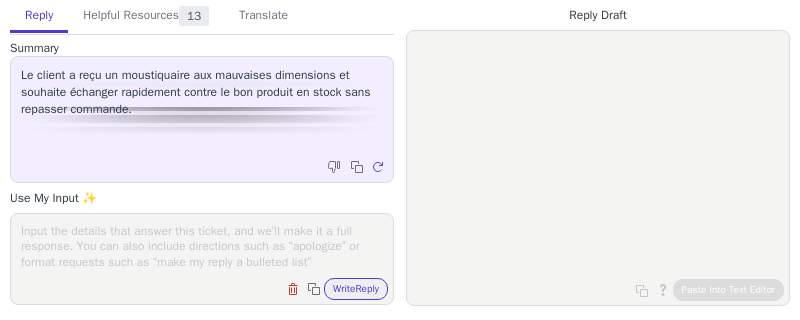 scroll, scrollTop: 0, scrollLeft: 0, axis: both 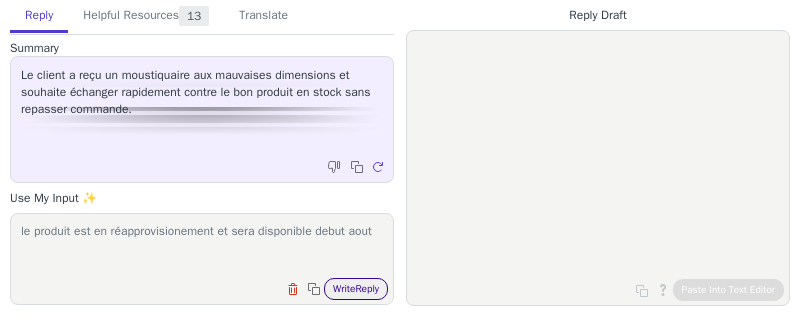 type on "le produit est en réapprovisionement et sera disponible debut aout" 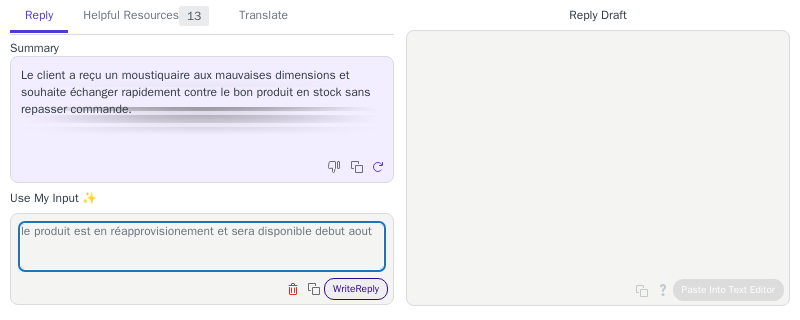 click on "Write  Reply" at bounding box center [356, 289] 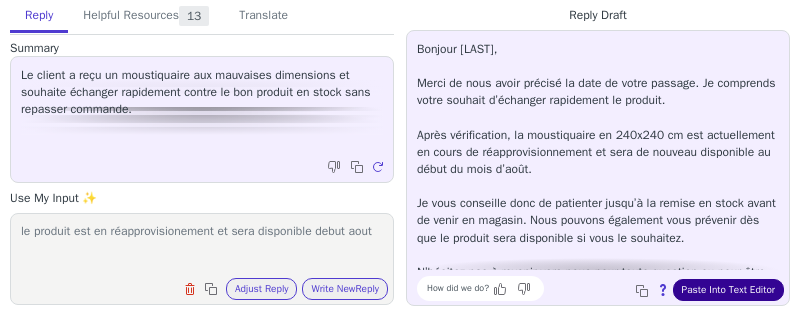 click on "Paste Into Text Editor" at bounding box center (728, 290) 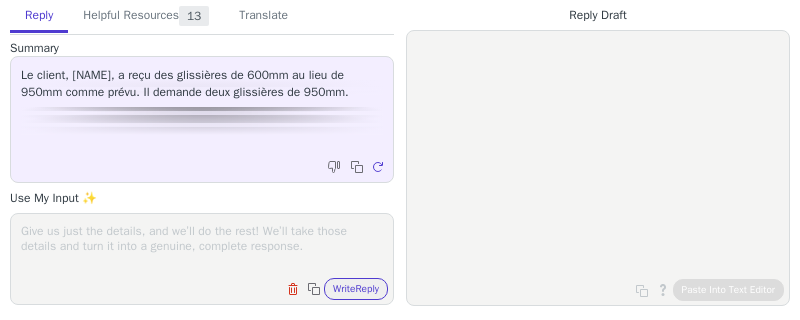 scroll, scrollTop: 0, scrollLeft: 0, axis: both 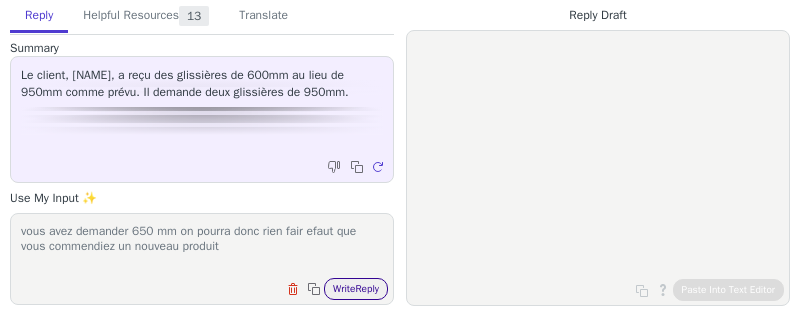 type on "vous avez demander 650 mm on pourra donc rien fair efaut que vous commendiez un nouveau produit" 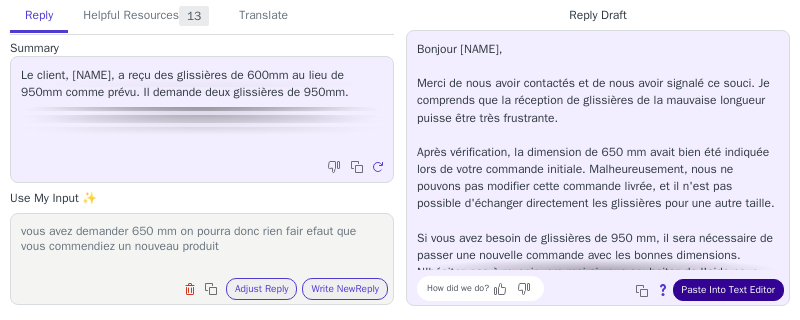 click on "Paste Into Text Editor" at bounding box center (728, 290) 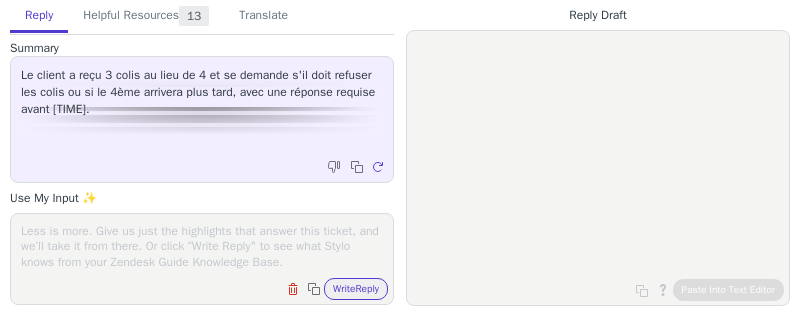 scroll, scrollTop: 0, scrollLeft: 0, axis: both 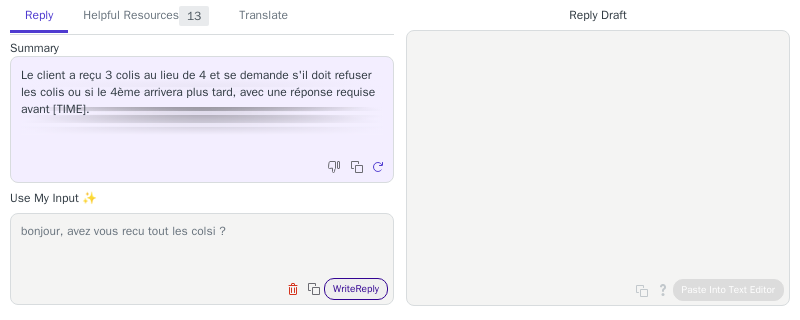 type on "bonjour, avez vous recu tout les colsi ?" 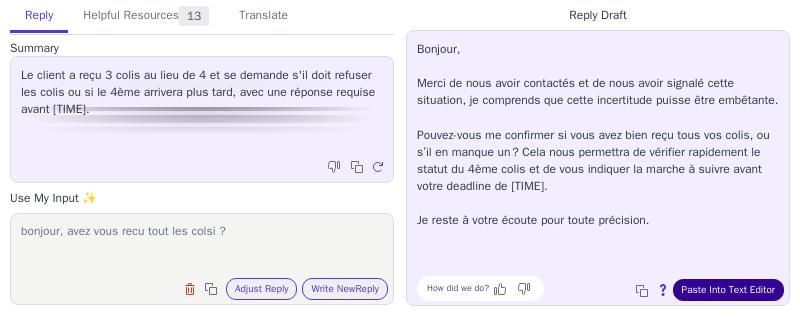 click on "Paste Into Text Editor" at bounding box center (728, 290) 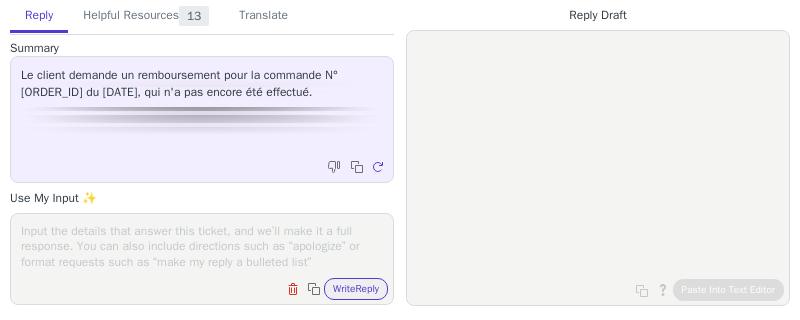 scroll, scrollTop: 0, scrollLeft: 0, axis: both 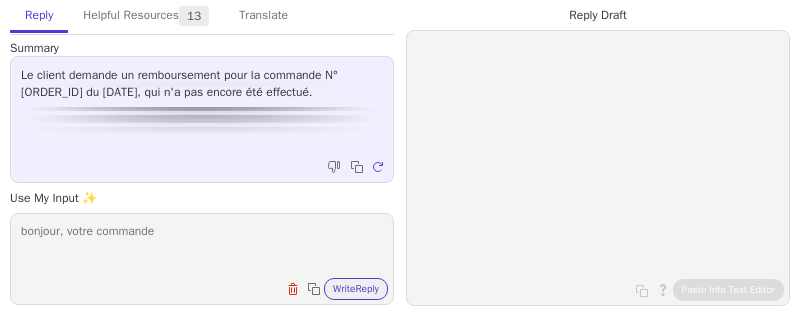 paste on "[ORDER_ID]" 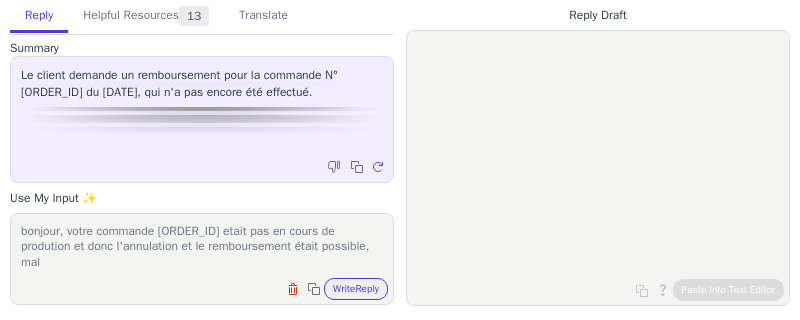 scroll, scrollTop: 0, scrollLeft: 0, axis: both 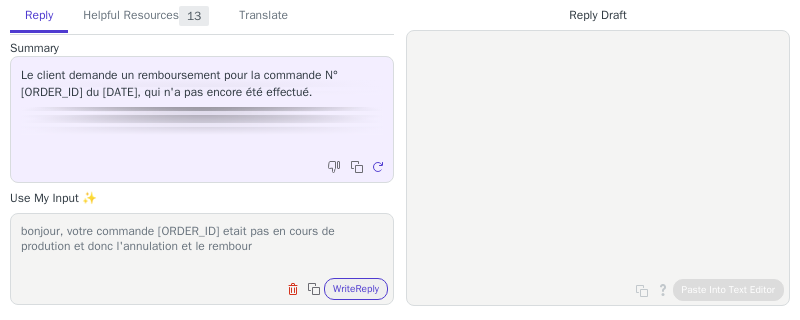 paste on "[ORDER_ID]" 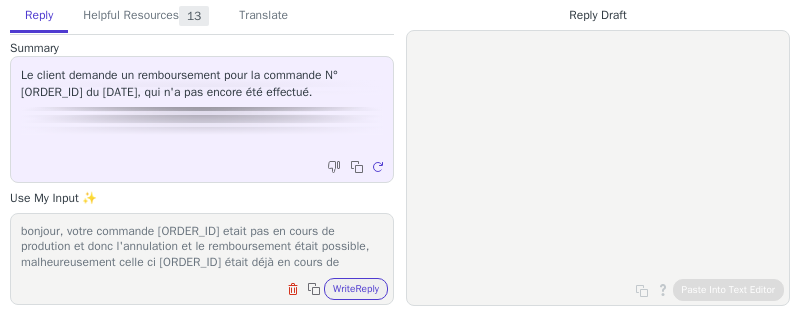 scroll, scrollTop: 16, scrollLeft: 0, axis: vertical 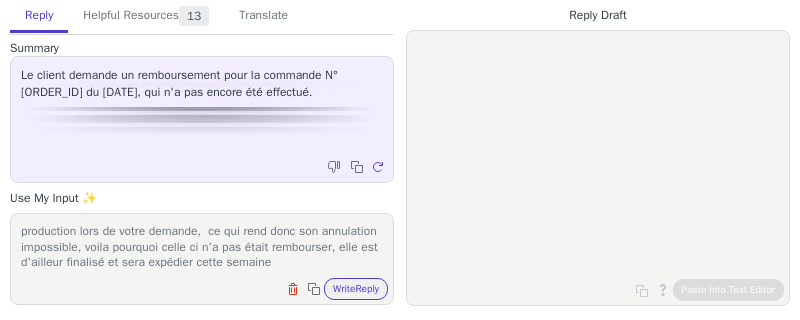 type on "bonjour, votre commande 712397FR20250528 etait pas en cours de prodution et donc l'annulation et le remboursement était possible, malheureusement celle ci 190167FR20250526 était déjà en cours de production lors de votre demande,  ce qui rend donc son annulation impossible, voila pourquoi celle ci n'a pas était rembourser, elle est d'ailleur finalisé et sera expédier cette semaine" 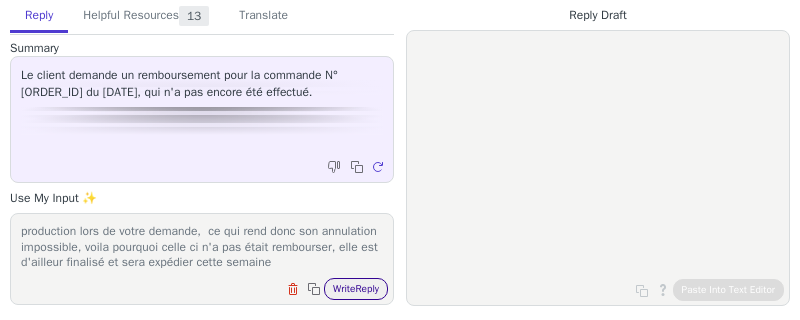 click on "Write  Reply" at bounding box center [356, 289] 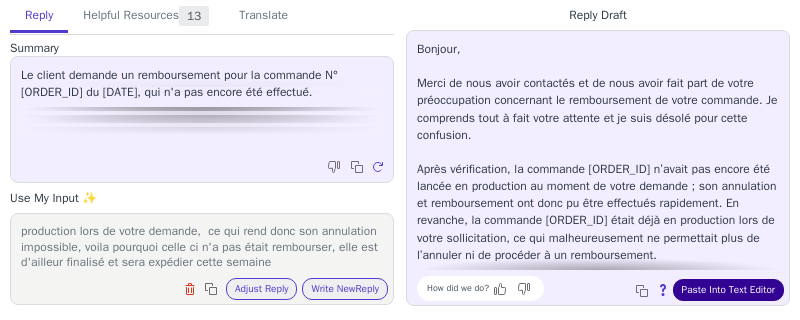 click on "Paste Into Text Editor" at bounding box center (728, 290) 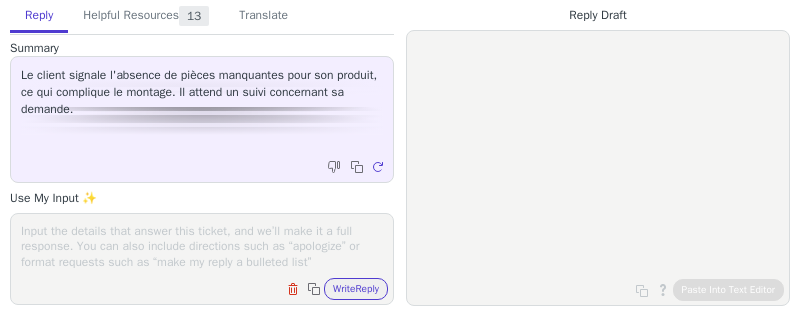 scroll, scrollTop: 0, scrollLeft: 0, axis: both 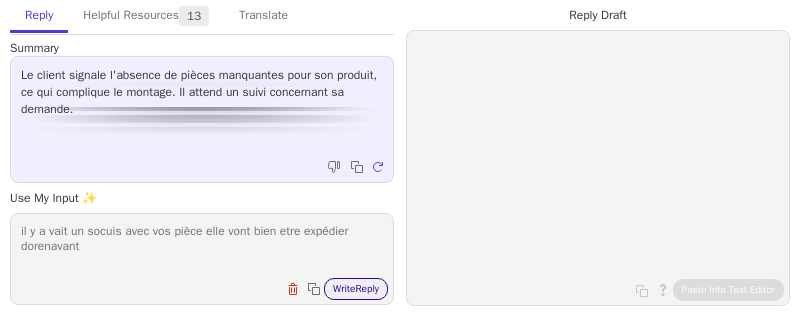 type on "il y a vait un socuis avec vos pièce elle vont bien etre expédier dorenavant" 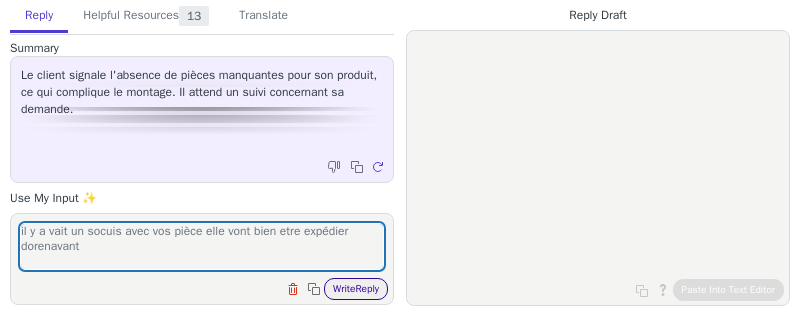 click on "Write  Reply" at bounding box center [356, 289] 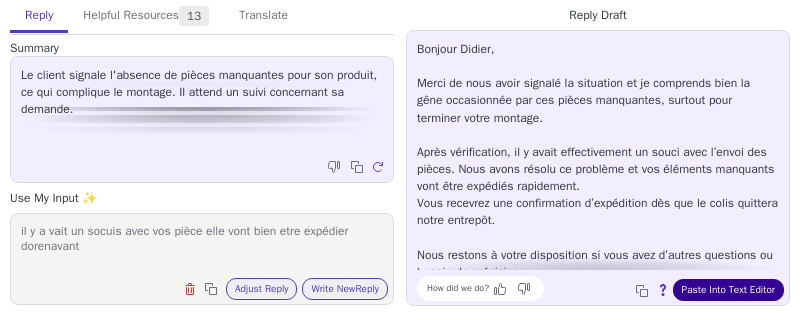 click on "Paste Into Text Editor" at bounding box center [728, 290] 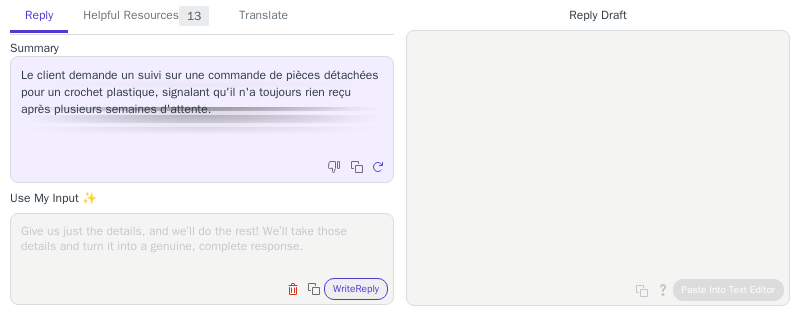 scroll, scrollTop: 0, scrollLeft: 0, axis: both 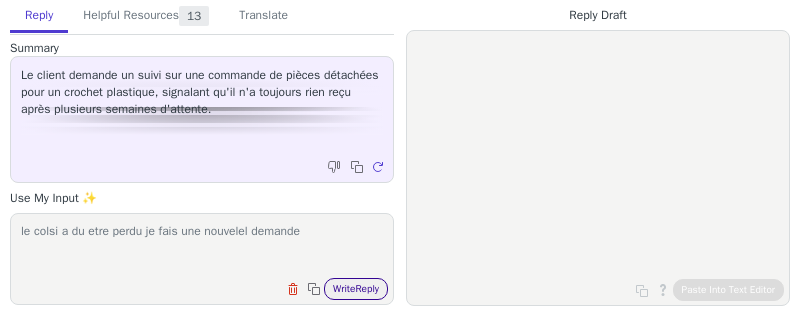 type on "le colsi a du etre perdu je fais une nouvelel demande" 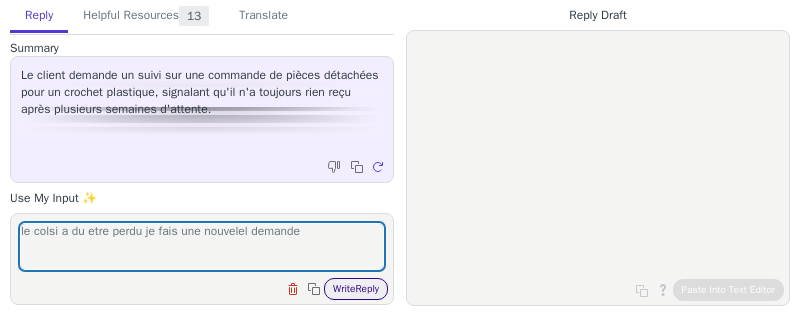 click on "Write  Reply" at bounding box center [356, 289] 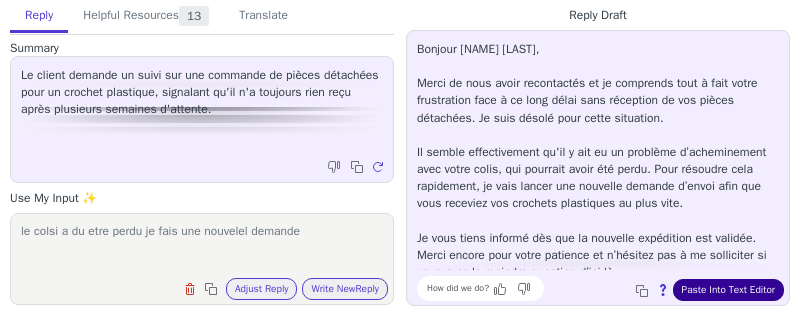 click on "Paste Into Text Editor" at bounding box center (728, 290) 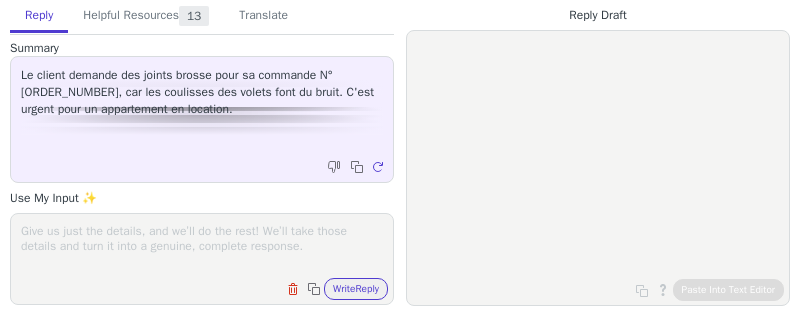 scroll, scrollTop: 0, scrollLeft: 0, axis: both 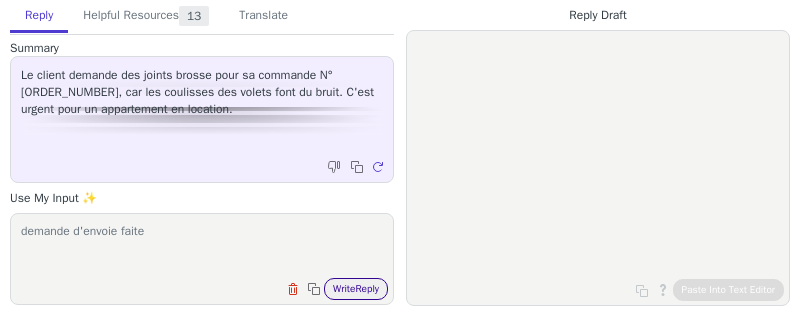 type on "demande d'envoie faite" 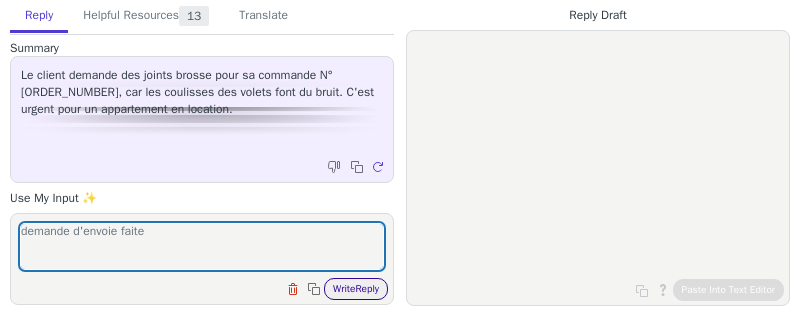 click on "Write  Reply" at bounding box center (356, 289) 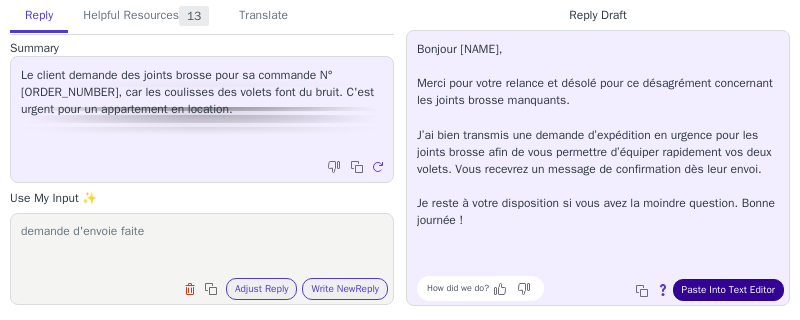 click on "Paste Into Text Editor" at bounding box center [728, 290] 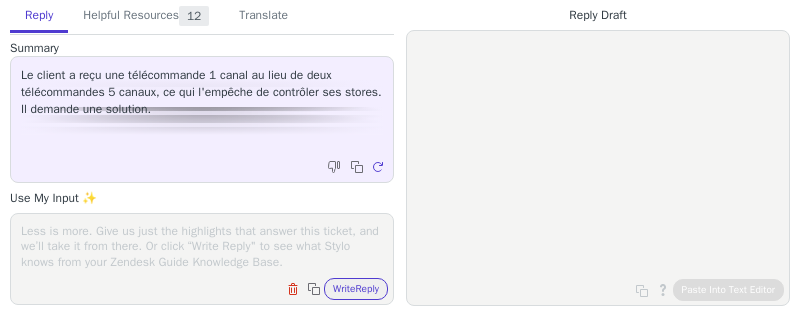scroll, scrollTop: 0, scrollLeft: 0, axis: both 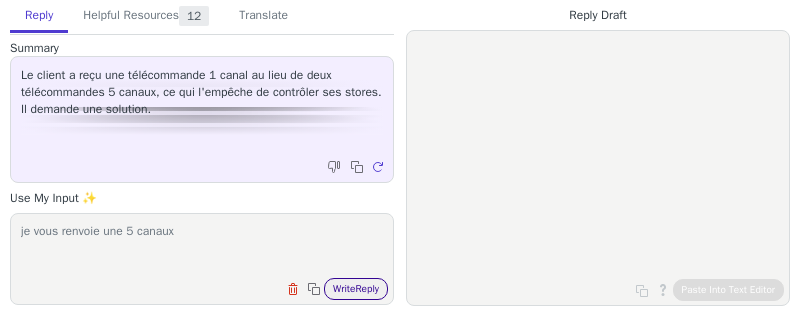 type on "je vous renvoie une 5 canaux" 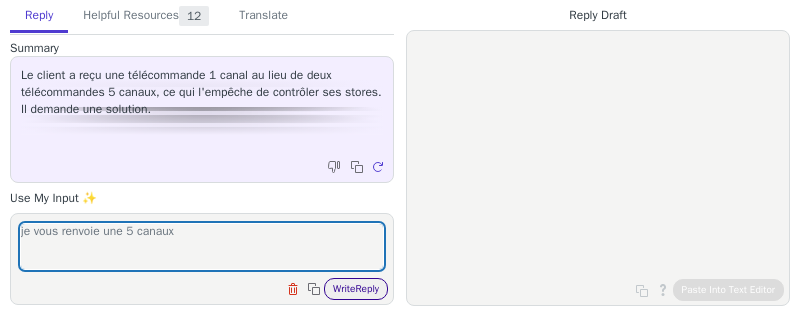 click on "Write  Reply" at bounding box center (356, 289) 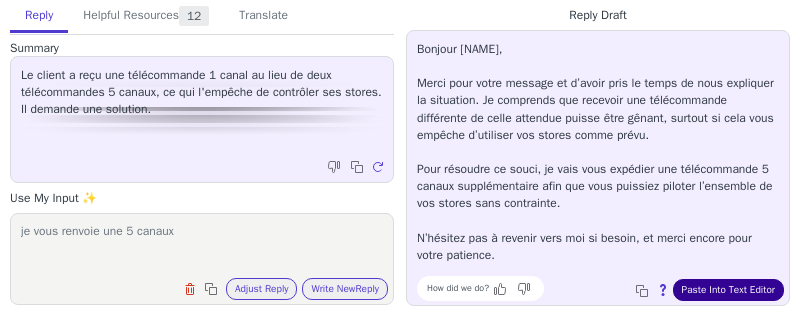 click on "Paste Into Text Editor" at bounding box center (728, 290) 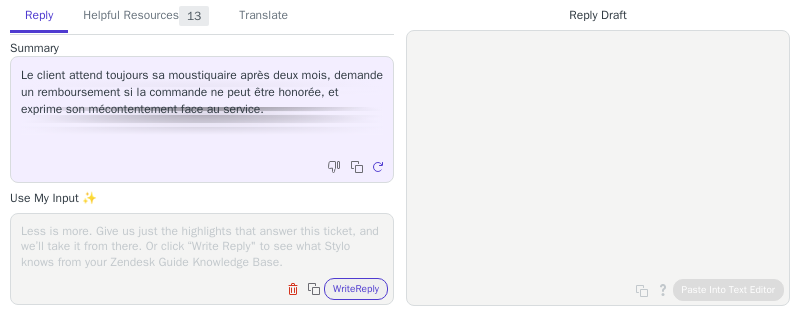 scroll, scrollTop: 0, scrollLeft: 0, axis: both 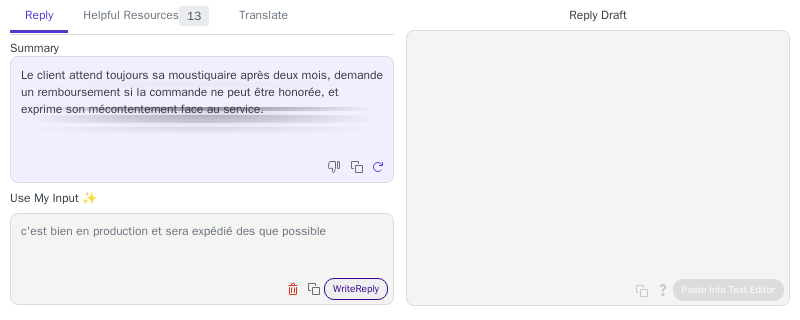 type on "c'est bien en production et sera expédié des que possible" 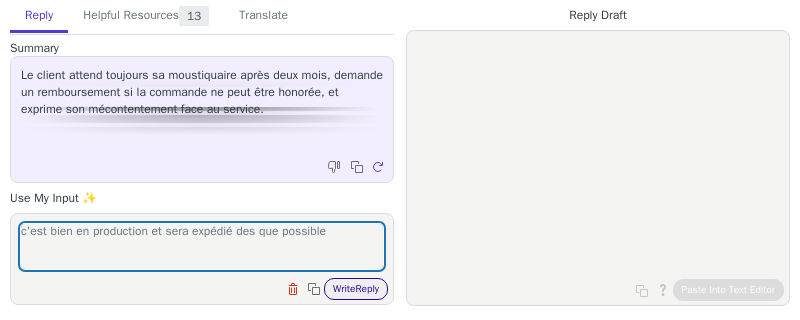 click on "Write  Reply" at bounding box center [356, 289] 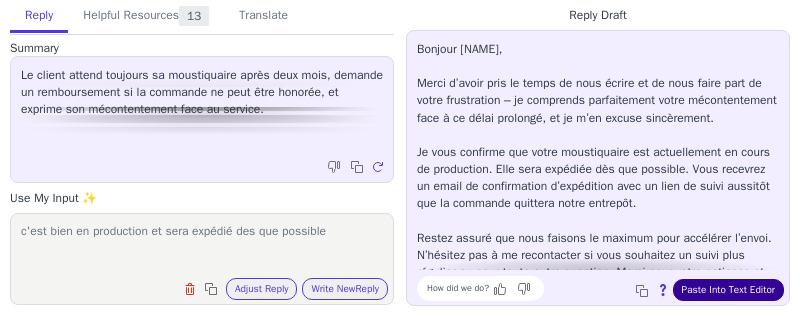 click on "Paste Into Text Editor" at bounding box center [728, 290] 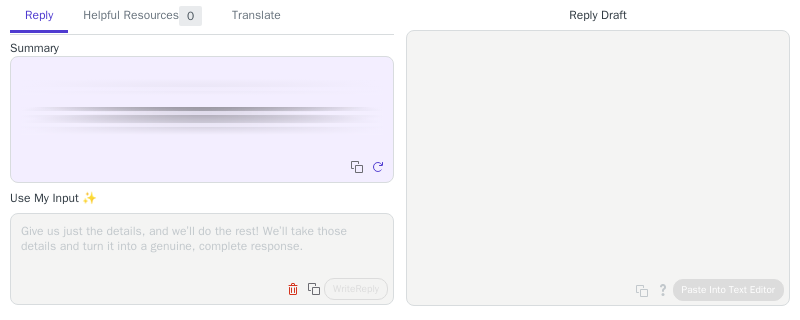 scroll, scrollTop: 0, scrollLeft: 0, axis: both 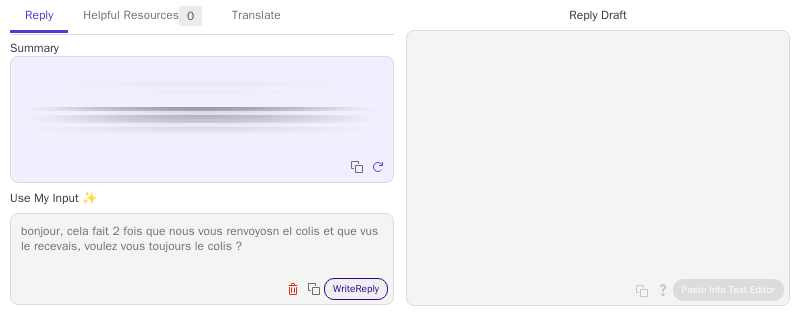 type on "bonjour, cela fait 2 fois que nous vous renvoyosn el colis et que vus le recevais, voulez vous toujours le colis ?" 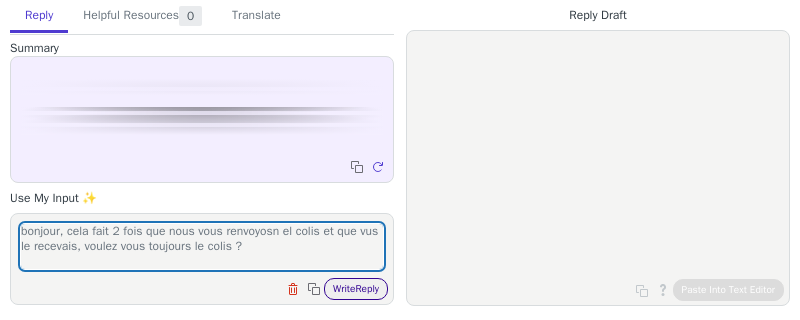 click on "Write  Reply" at bounding box center (356, 289) 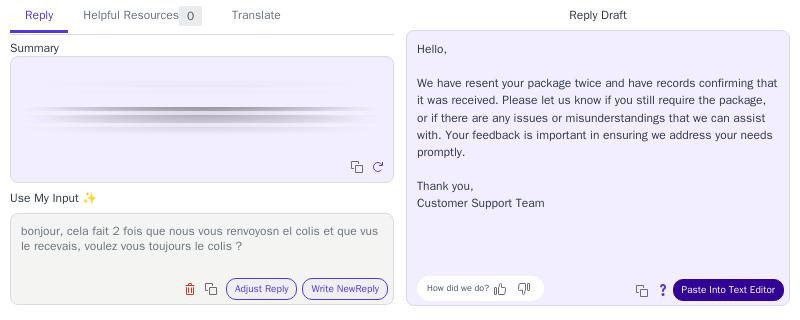 click on "Paste Into Text Editor" at bounding box center [728, 290] 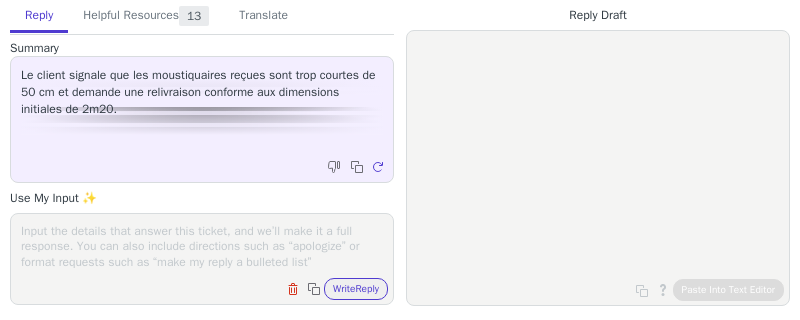 scroll, scrollTop: 0, scrollLeft: 0, axis: both 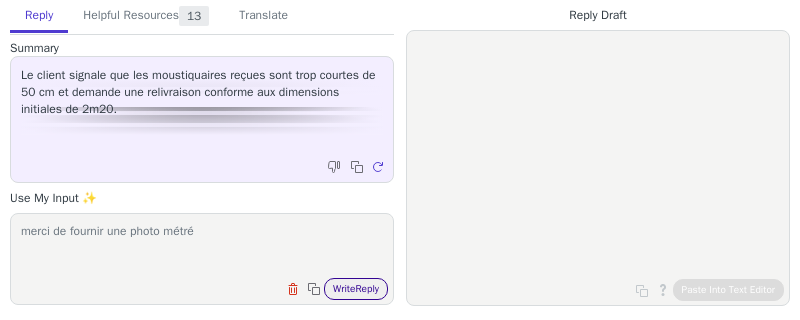type on "merci de fournir une photo métré" 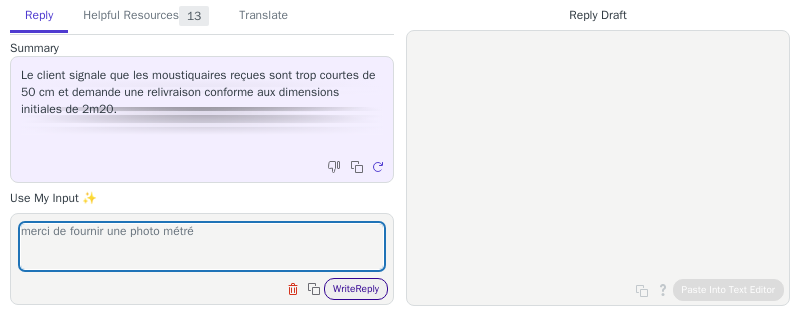click on "Write  Reply" at bounding box center (356, 289) 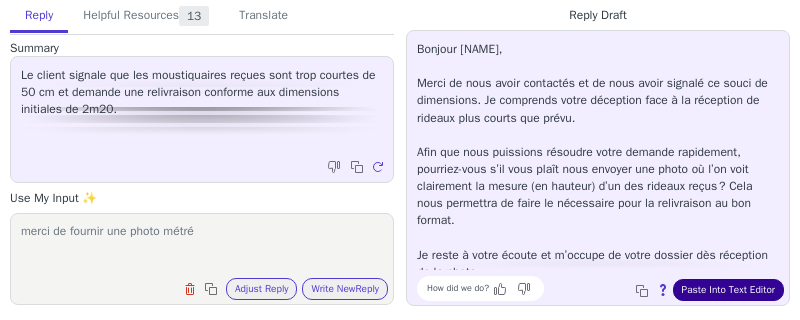 click on "Paste Into Text Editor" at bounding box center (728, 290) 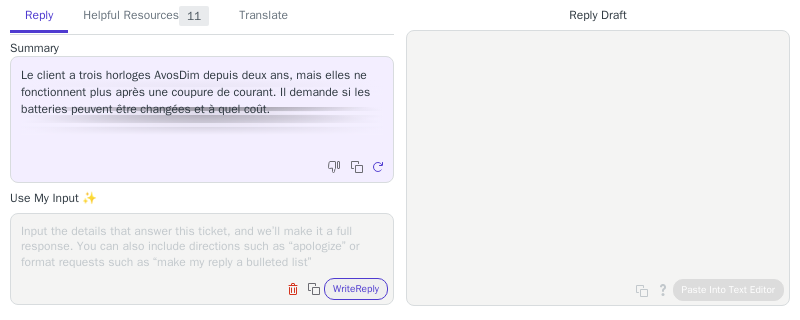 scroll, scrollTop: 0, scrollLeft: 0, axis: both 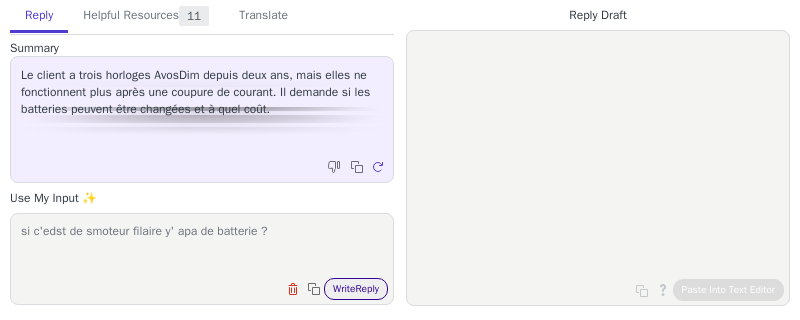 type on "si c'edst de smoteur filaire y' apa de batterie ?" 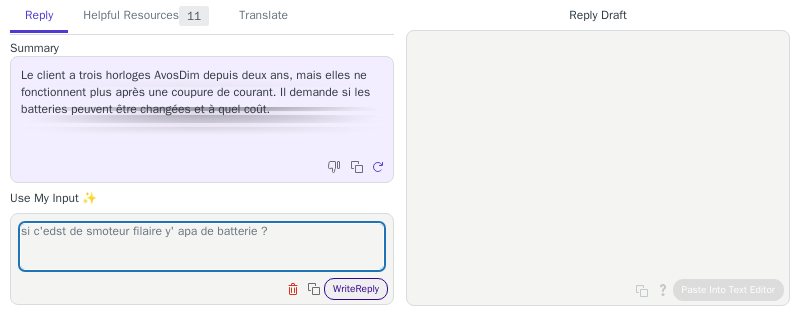 click on "Write  Reply" at bounding box center (356, 289) 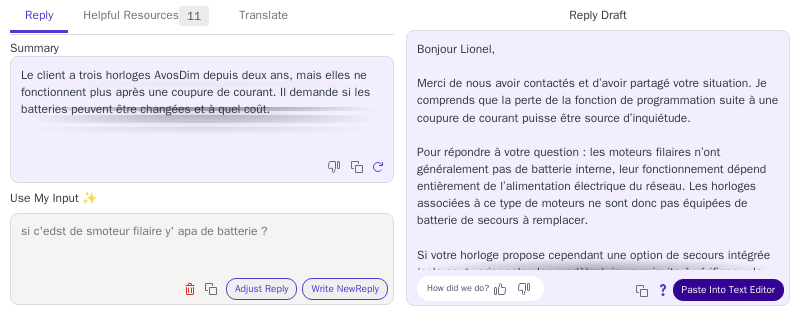 click on "Paste Into Text Editor" at bounding box center (728, 290) 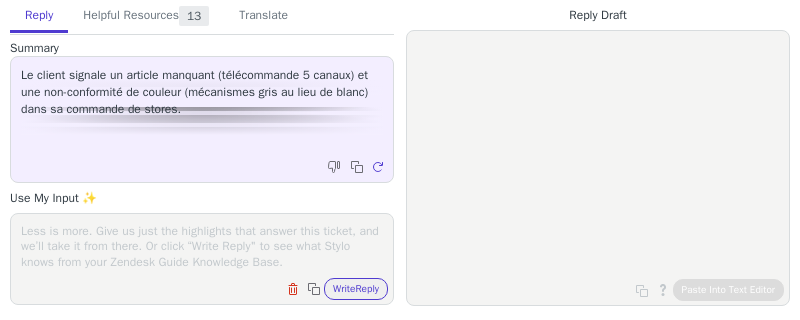 scroll, scrollTop: 0, scrollLeft: 0, axis: both 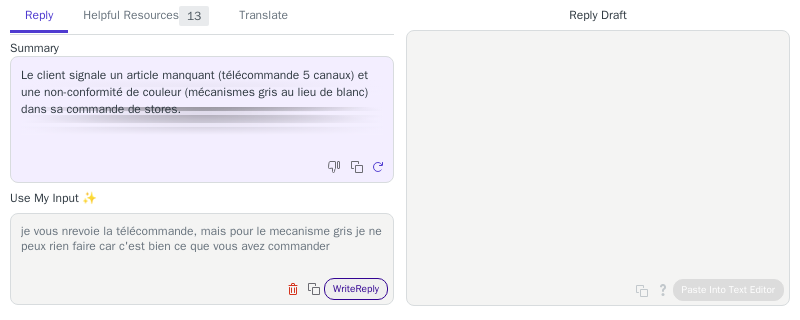 type on "je vous nrevoie la télécommande, mais pour le mecanisme gris je ne peux rien faire car c'est bien ce que vous avez commander" 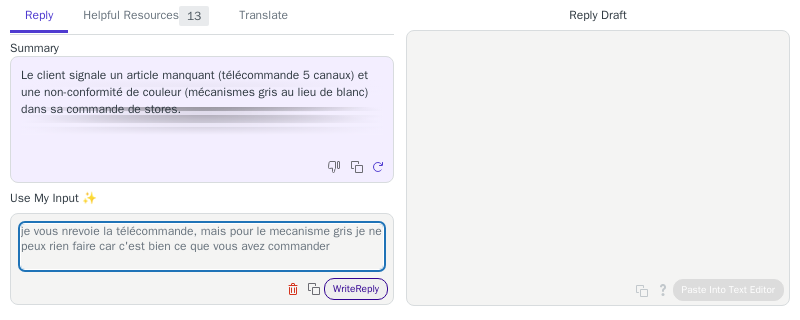 click on "Write  Reply" at bounding box center (356, 289) 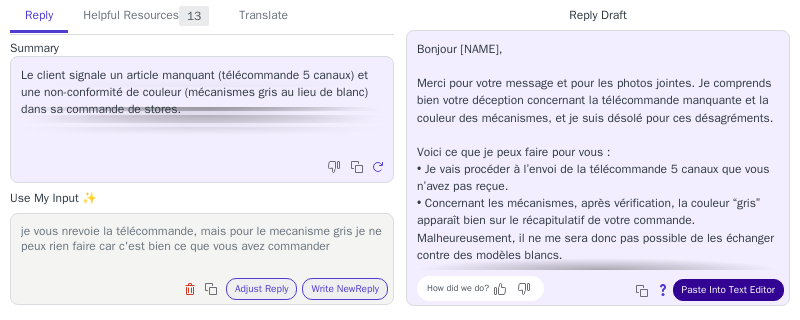 click on "Paste Into Text Editor" at bounding box center (728, 290) 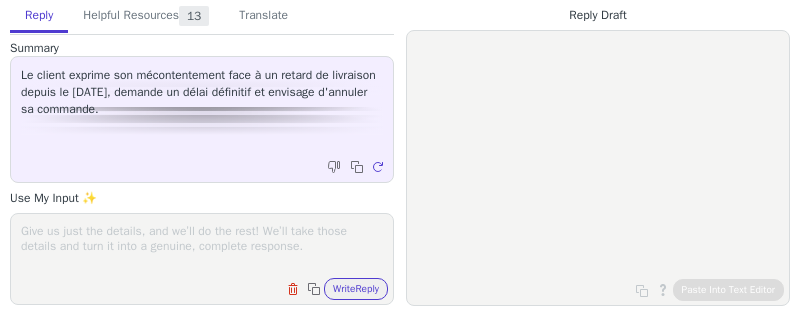 scroll, scrollTop: 0, scrollLeft: 0, axis: both 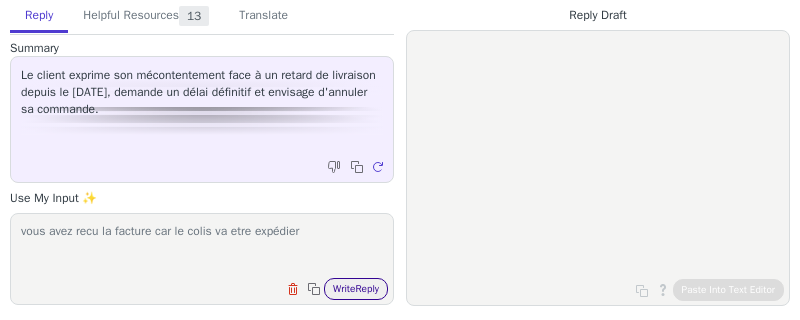 type on "vous avez recu la facture car le colis va etre expédier" 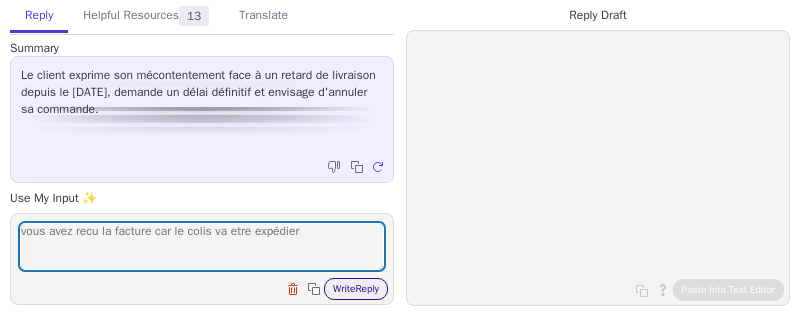 click on "Write  Reply" at bounding box center (356, 289) 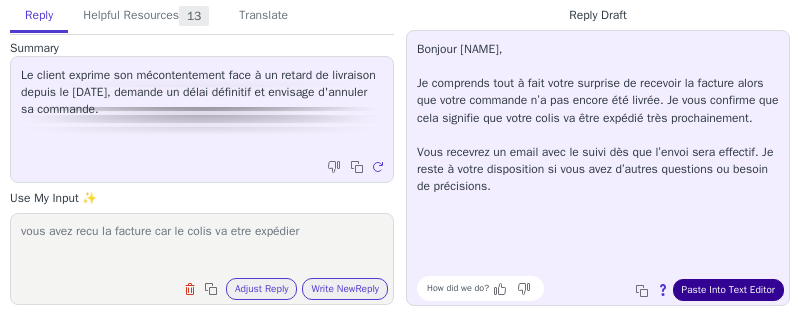click on "Paste Into Text Editor" at bounding box center (728, 290) 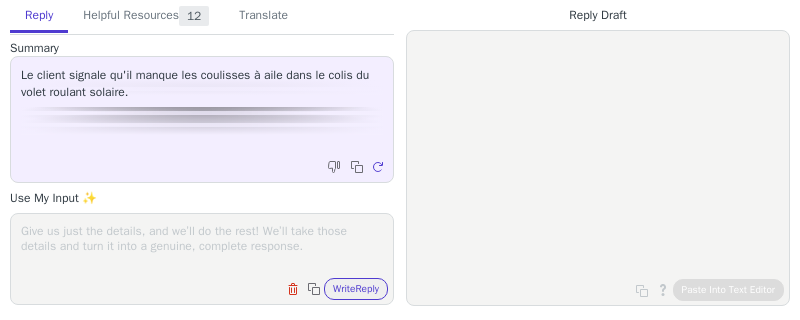 scroll, scrollTop: 0, scrollLeft: 0, axis: both 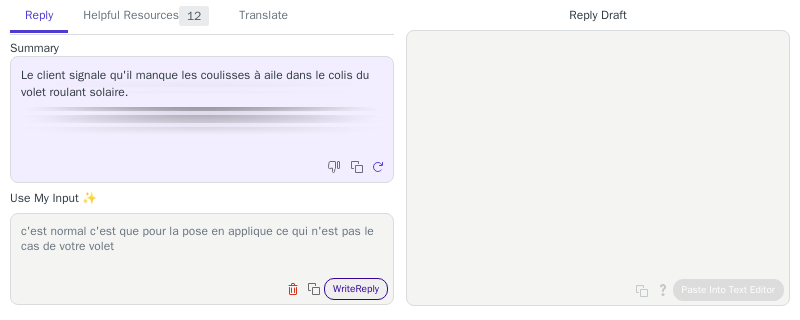 type on "c'est normal c'est que pour la pose en applique ce qui n'est pas le cas de votre volet" 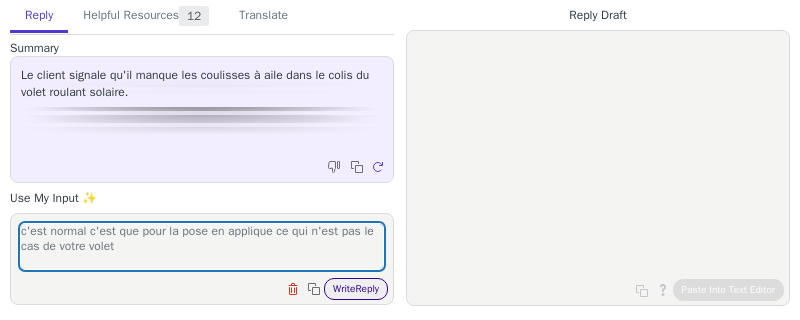 click on "Write  Reply" at bounding box center (356, 289) 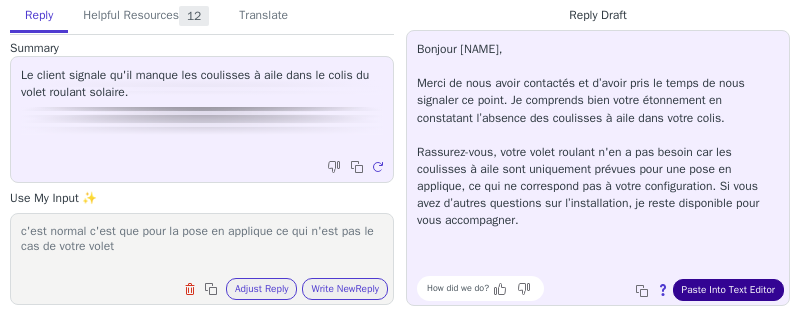 click on "Paste Into Text Editor" at bounding box center [728, 290] 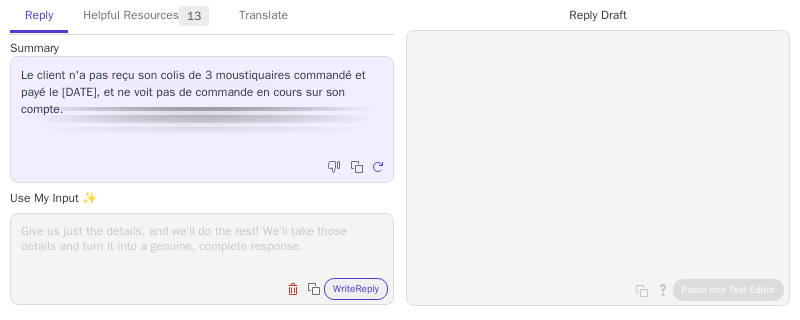 scroll, scrollTop: 0, scrollLeft: 0, axis: both 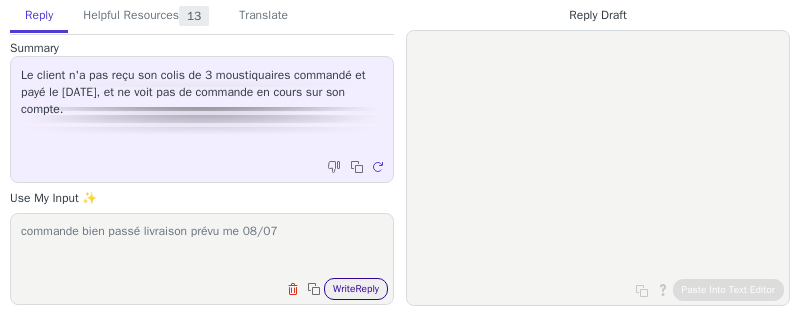 type on "commande bien passé livraison prévu me 08/07" 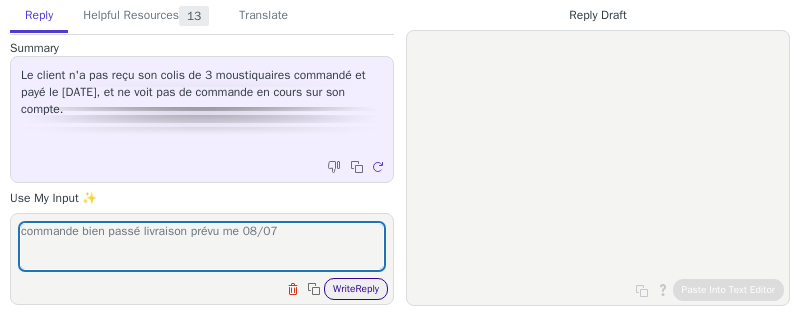 click on "Write  Reply" at bounding box center (356, 289) 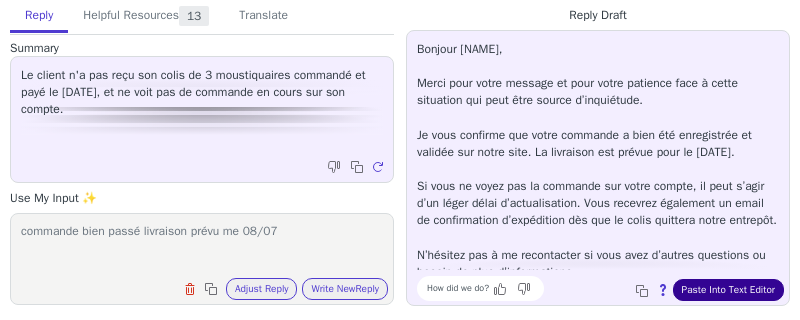 click on "Paste Into Text Editor" at bounding box center (728, 290) 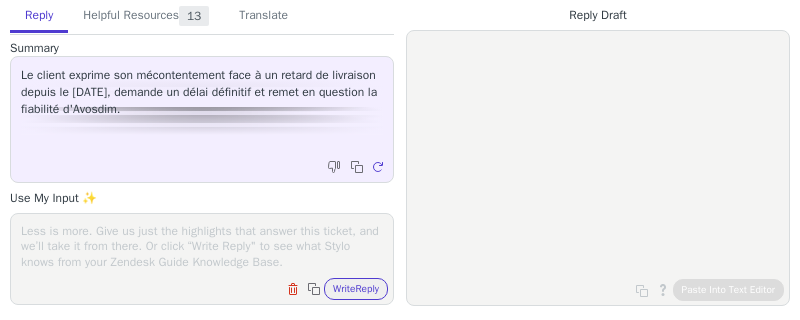 scroll, scrollTop: 0, scrollLeft: 0, axis: both 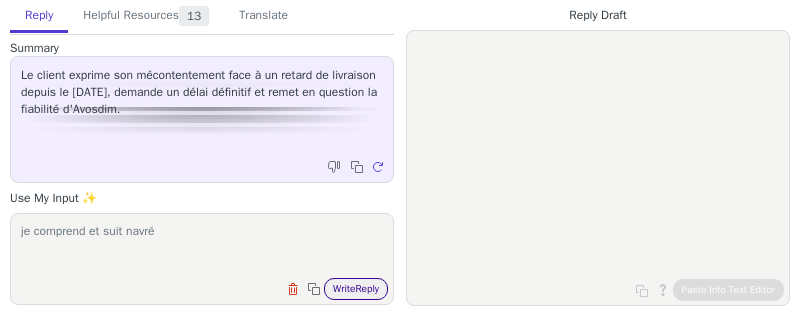 type on "je comprend et suit navré" 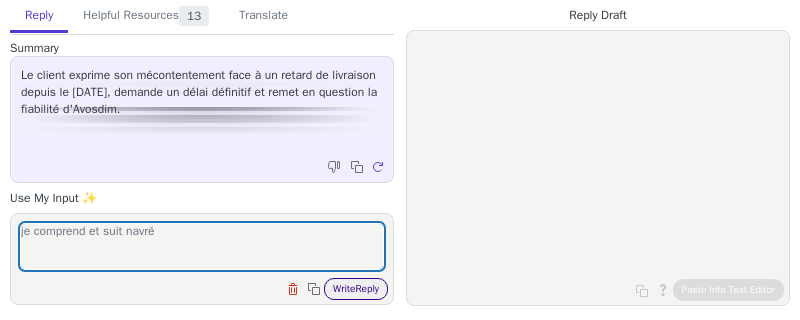 click on "Write  Reply" at bounding box center (356, 289) 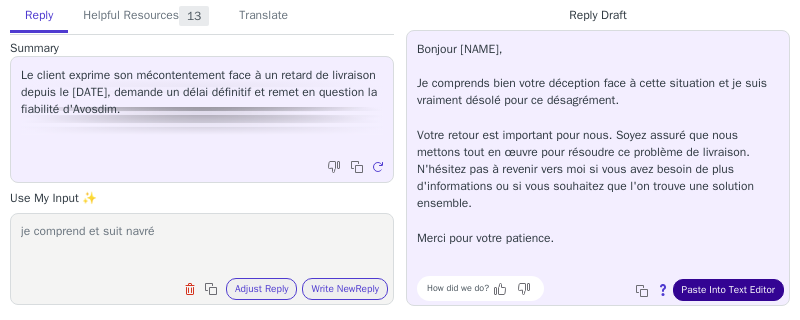click on "Paste Into Text Editor" at bounding box center (728, 290) 